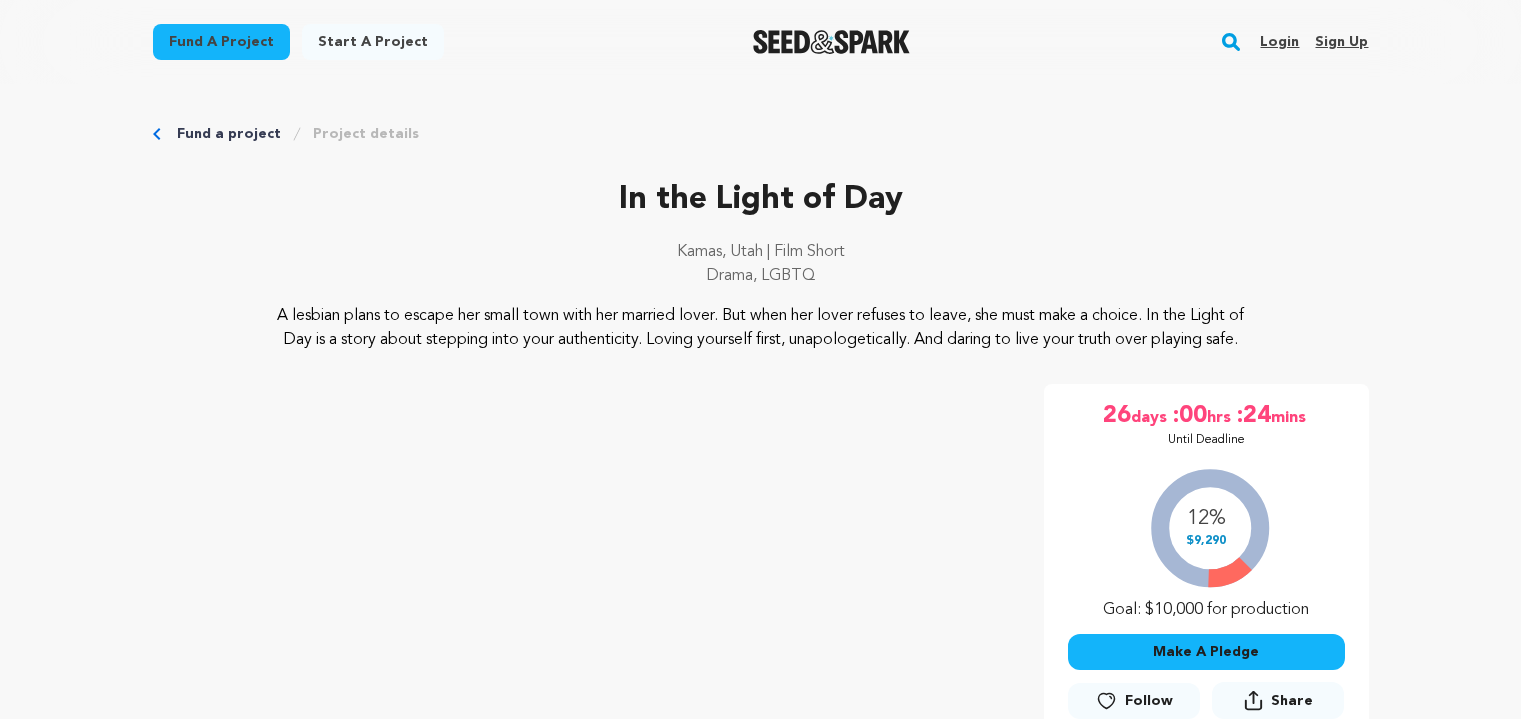 scroll, scrollTop: 0, scrollLeft: 0, axis: both 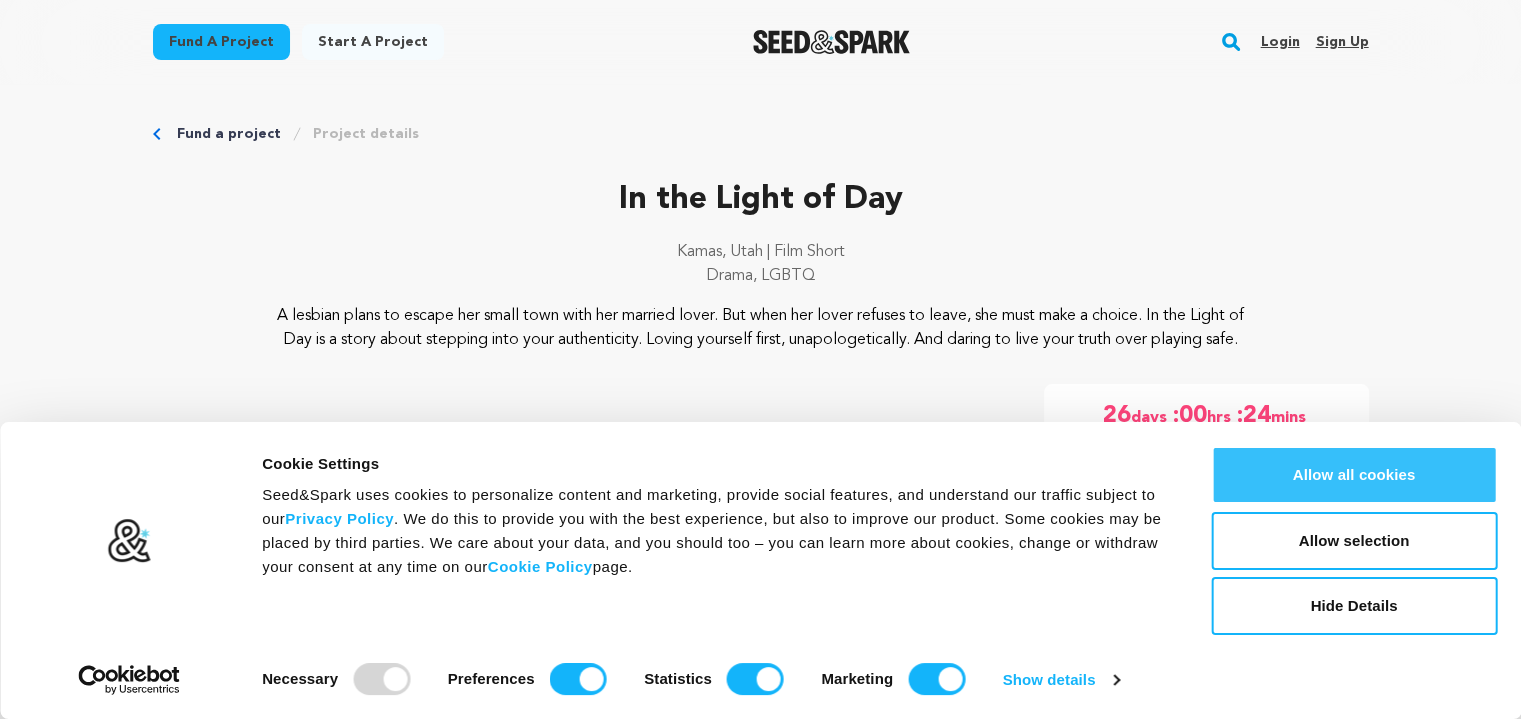 click on "Allow all cookies" at bounding box center (1354, 475) 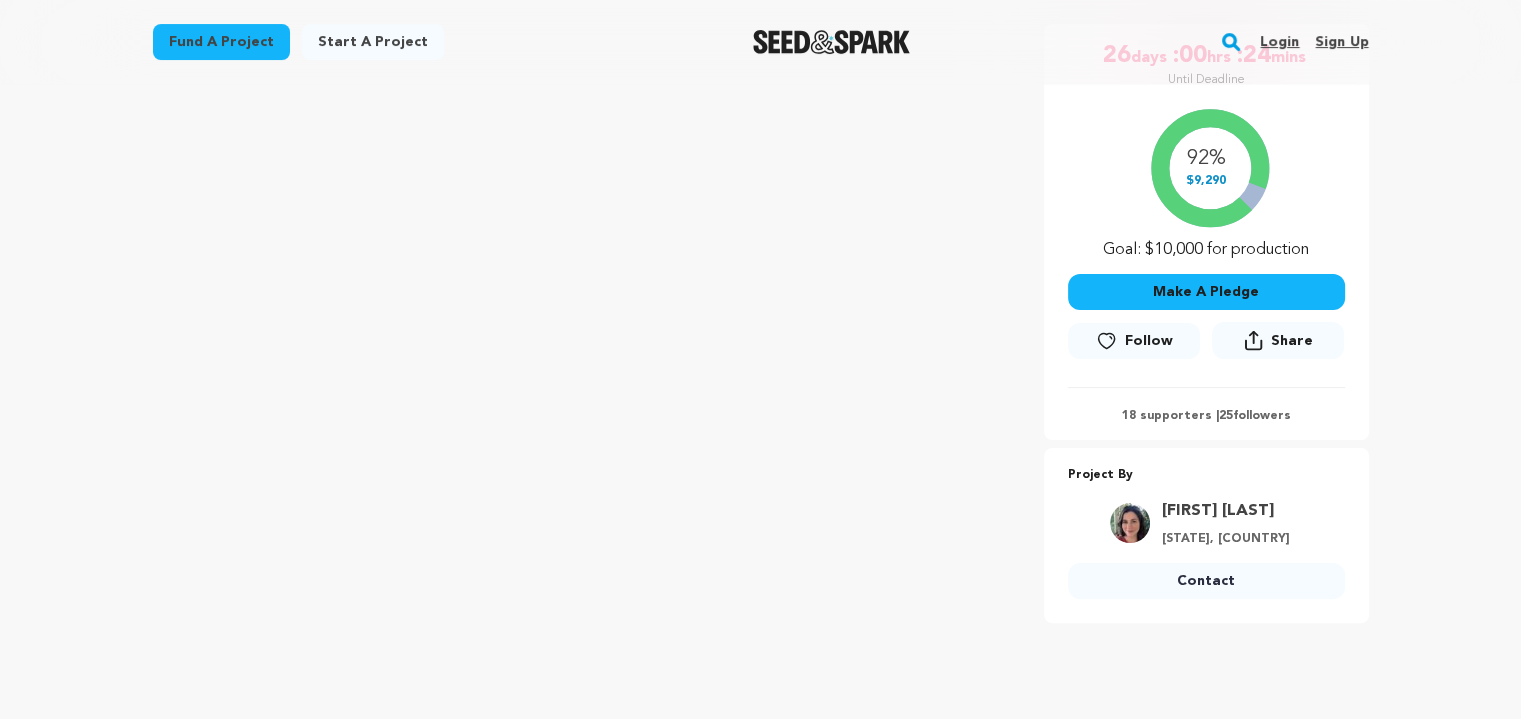 scroll, scrollTop: 307, scrollLeft: 0, axis: vertical 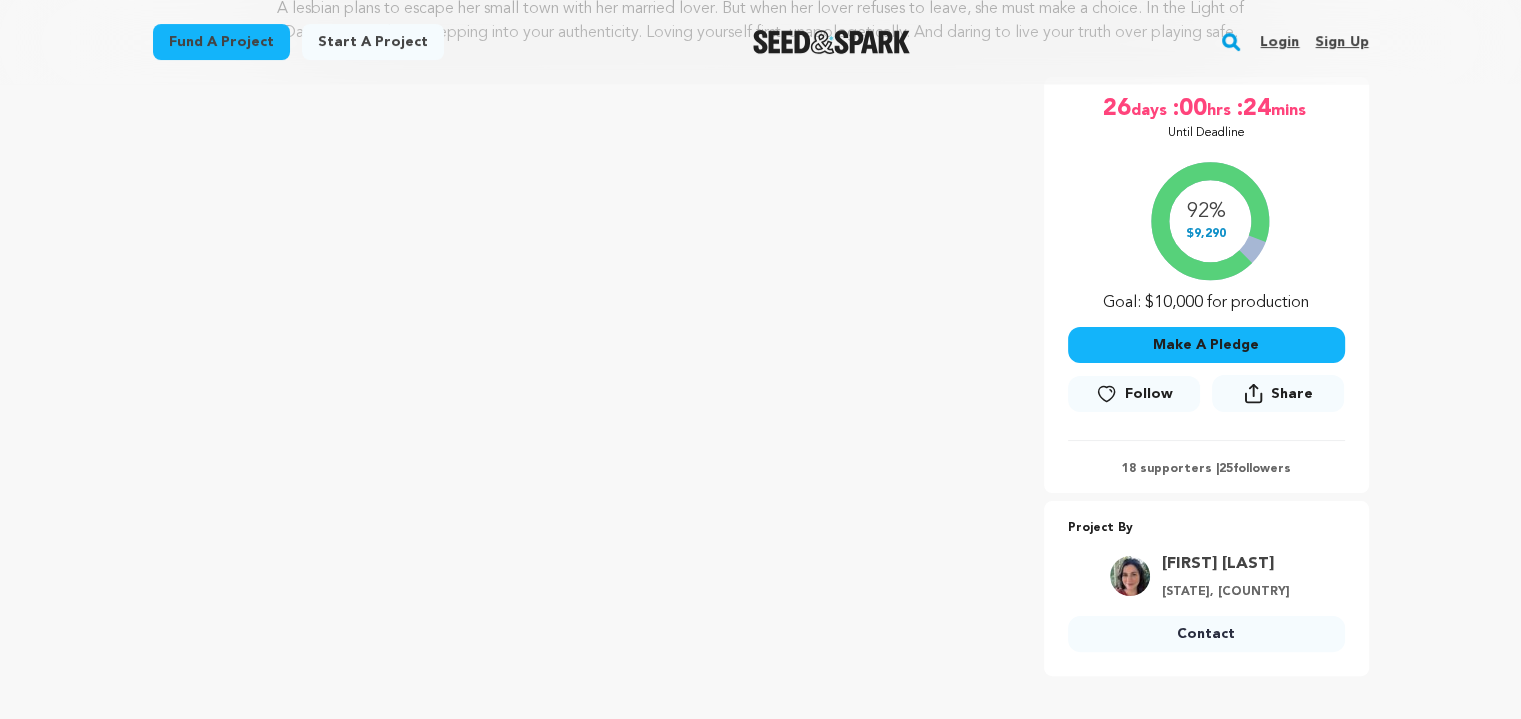drag, startPoint x: 1530, startPoint y: 68, endPoint x: 1525, endPoint y: 92, distance: 24.5153 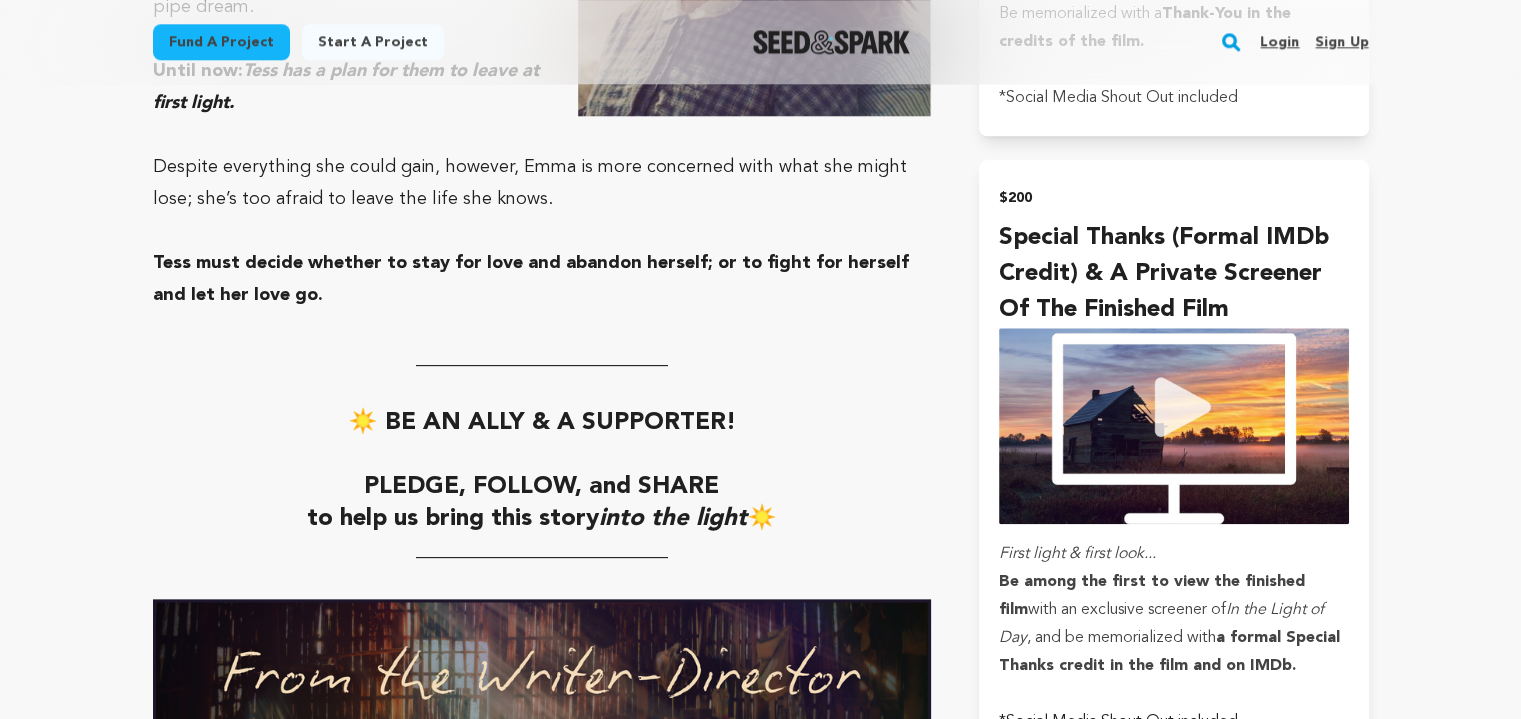 scroll, scrollTop: 0, scrollLeft: 0, axis: both 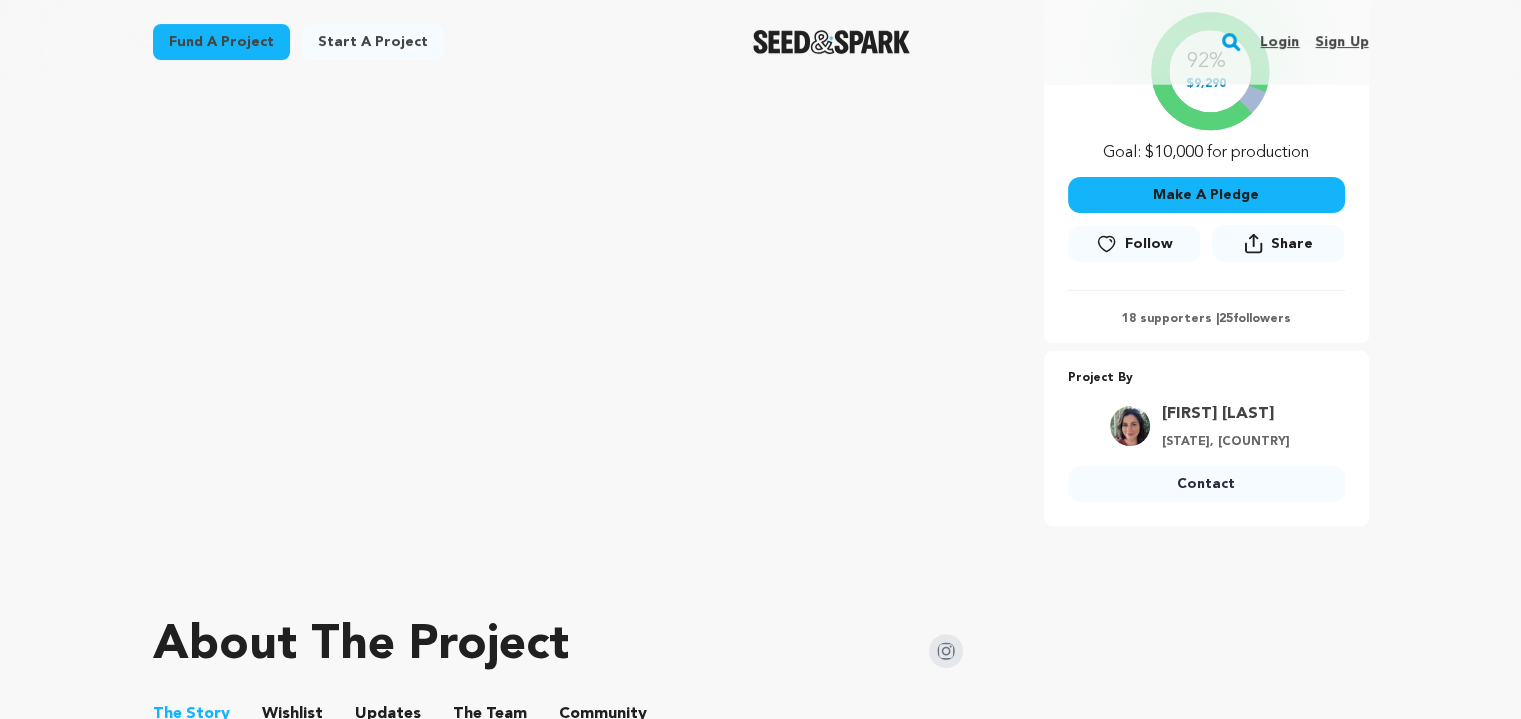 click on "Make A Pledge" at bounding box center [1206, 195] 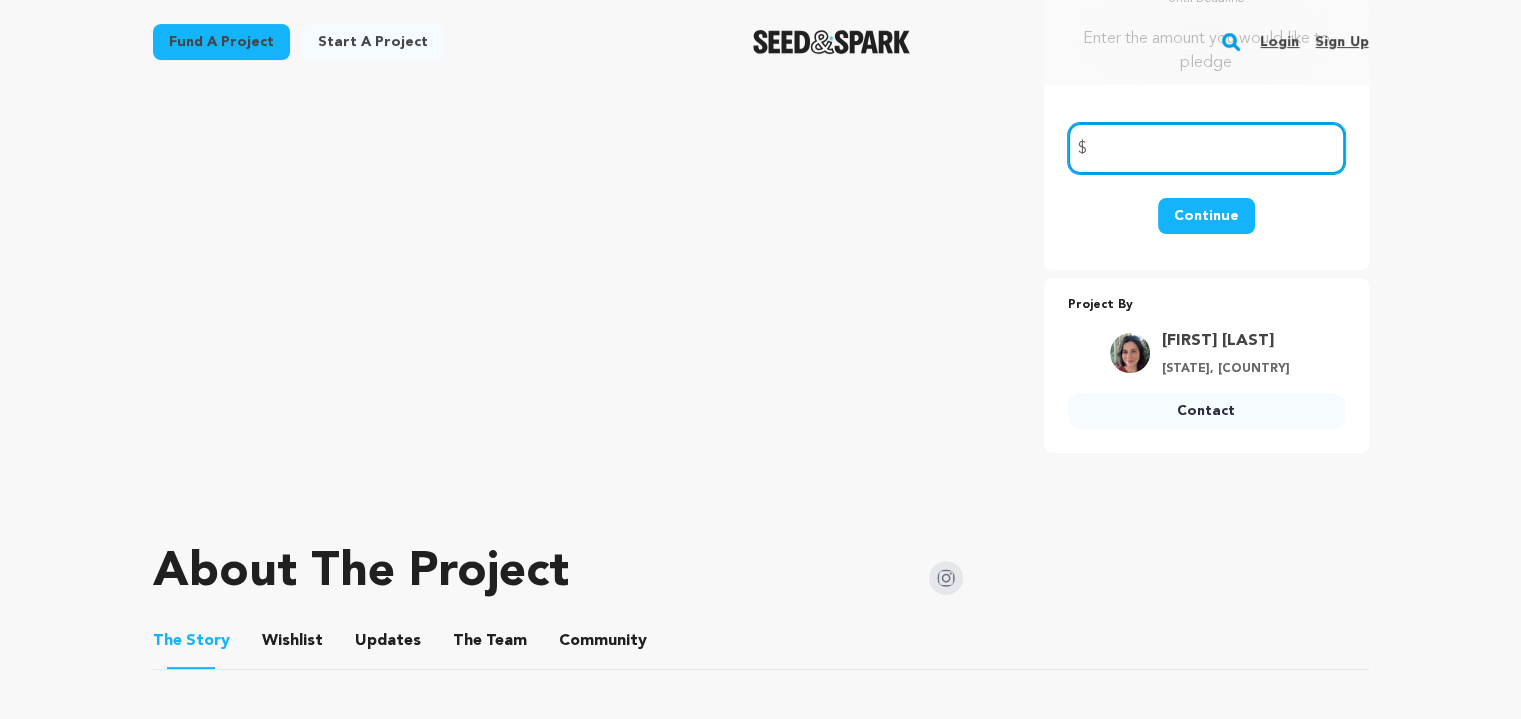 click at bounding box center [1206, 148] 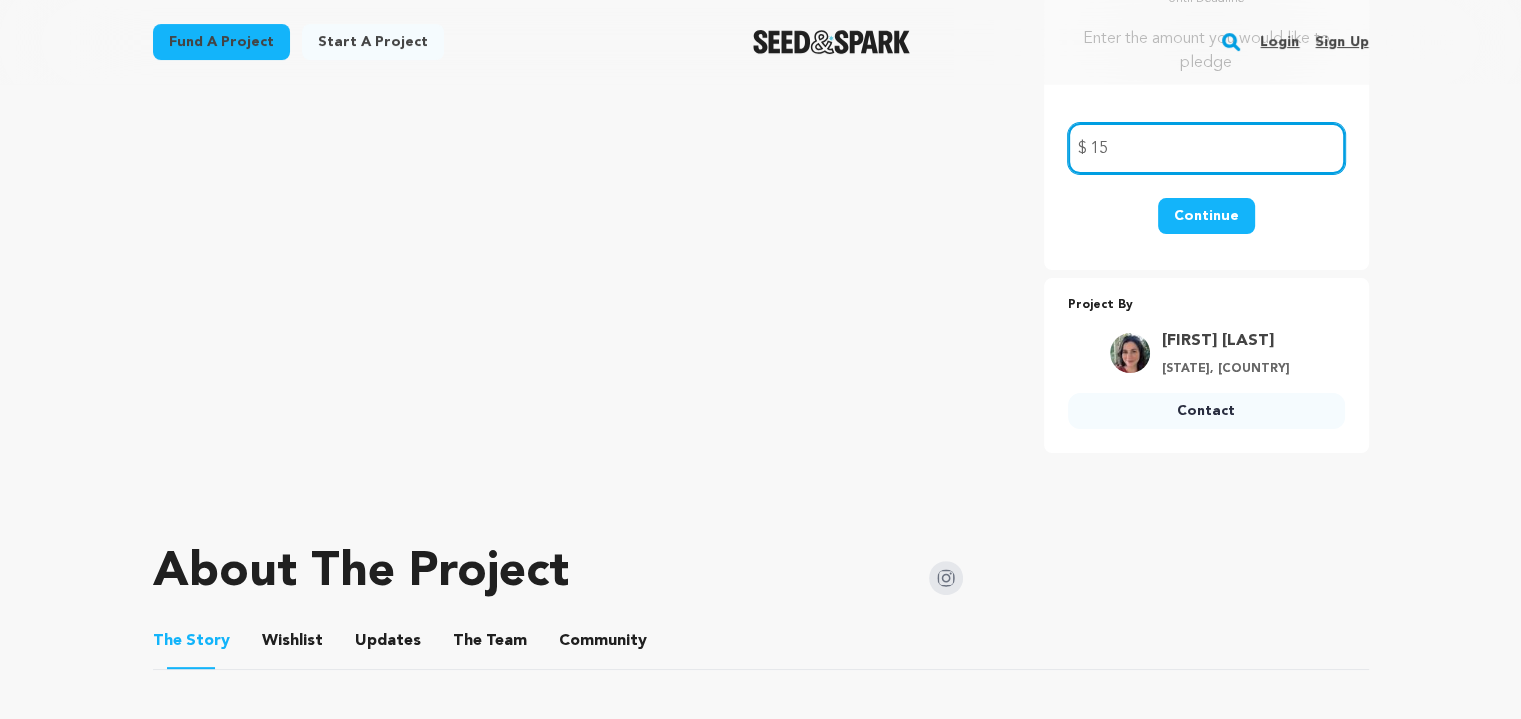 type on "15" 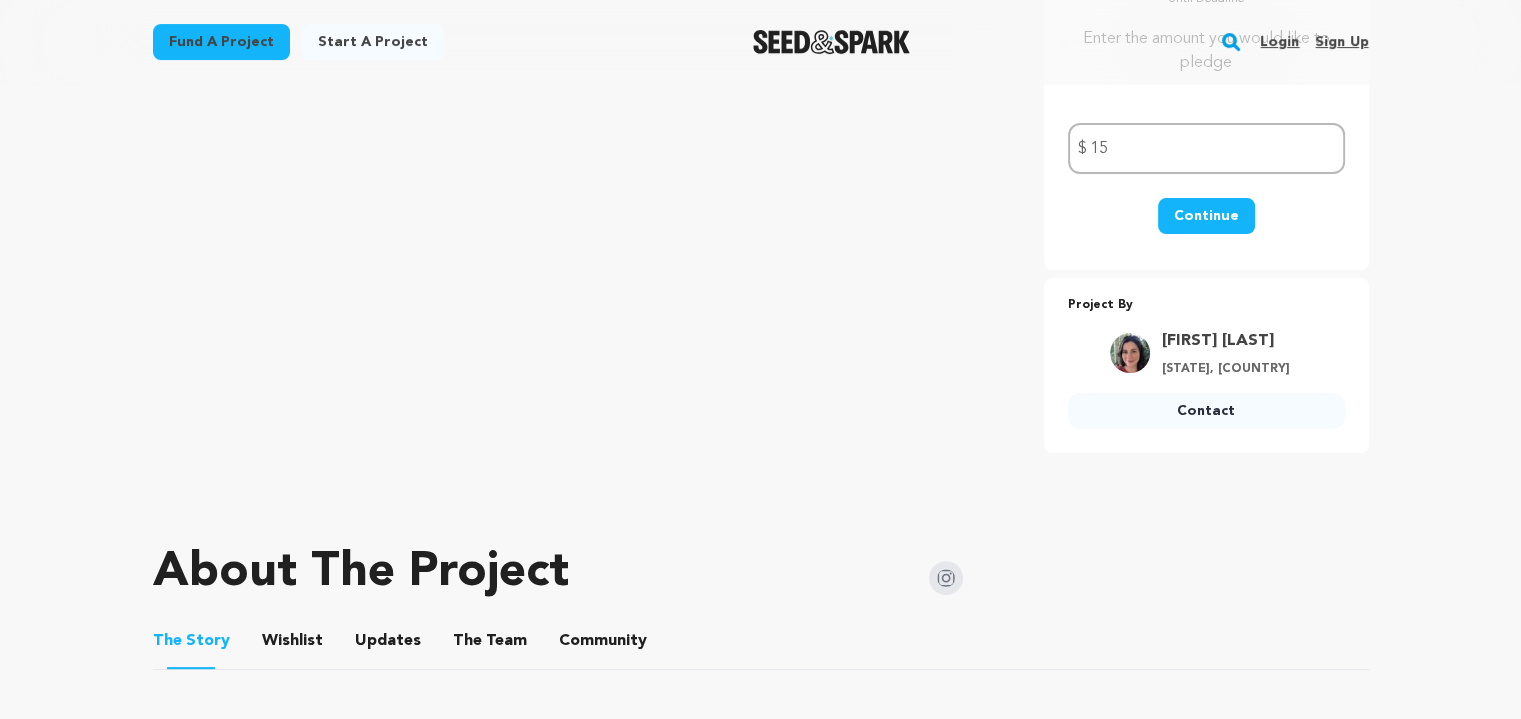 click on "Continue" at bounding box center [1206, 216] 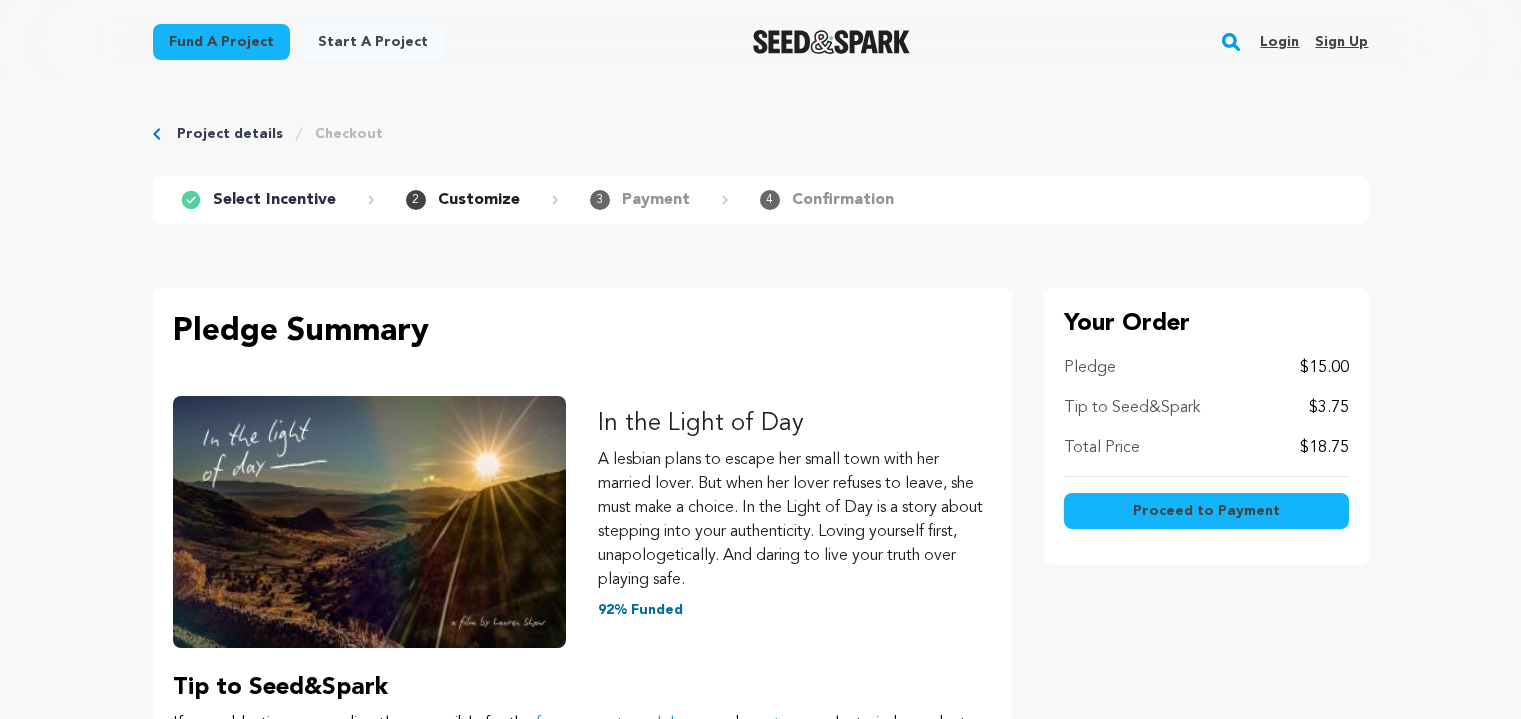 scroll, scrollTop: 0, scrollLeft: 0, axis: both 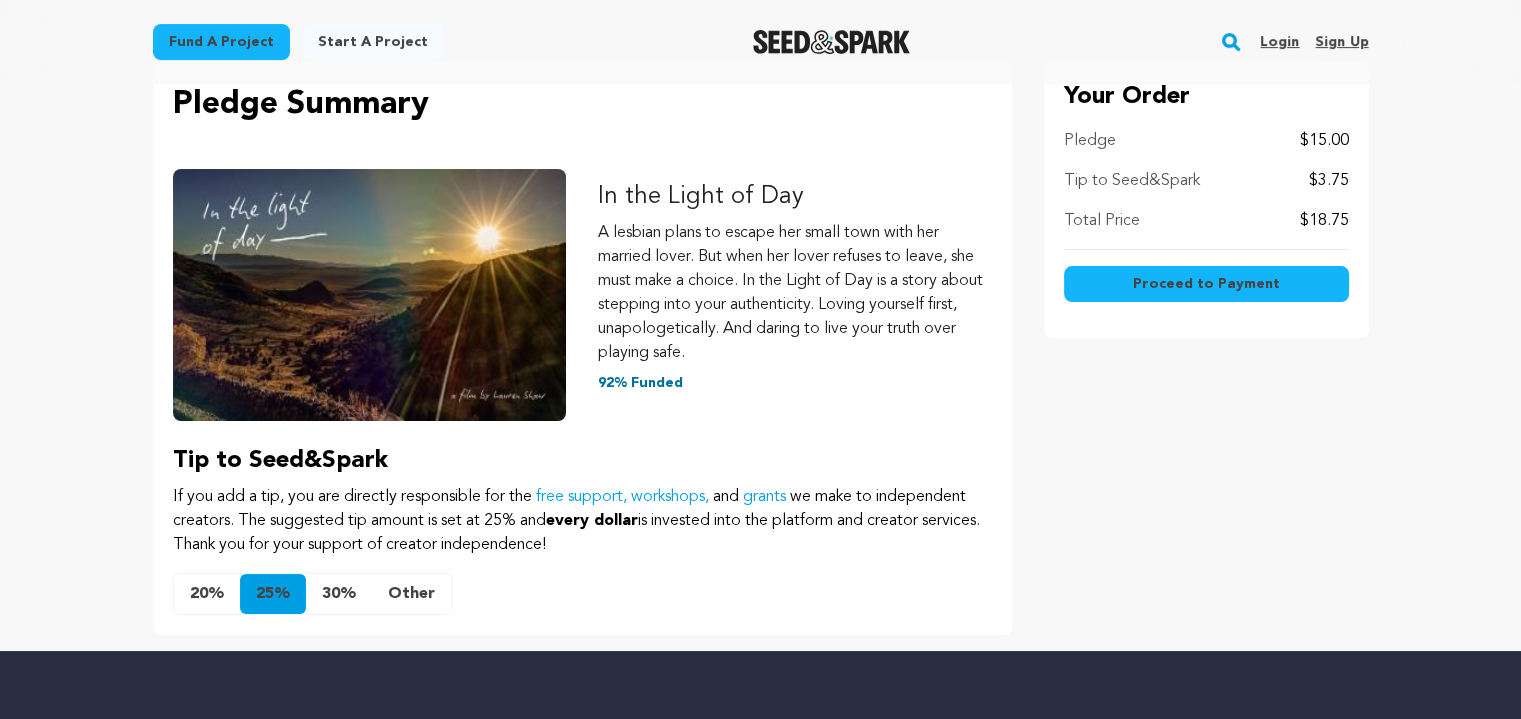 click on "Other" at bounding box center [411, 594] 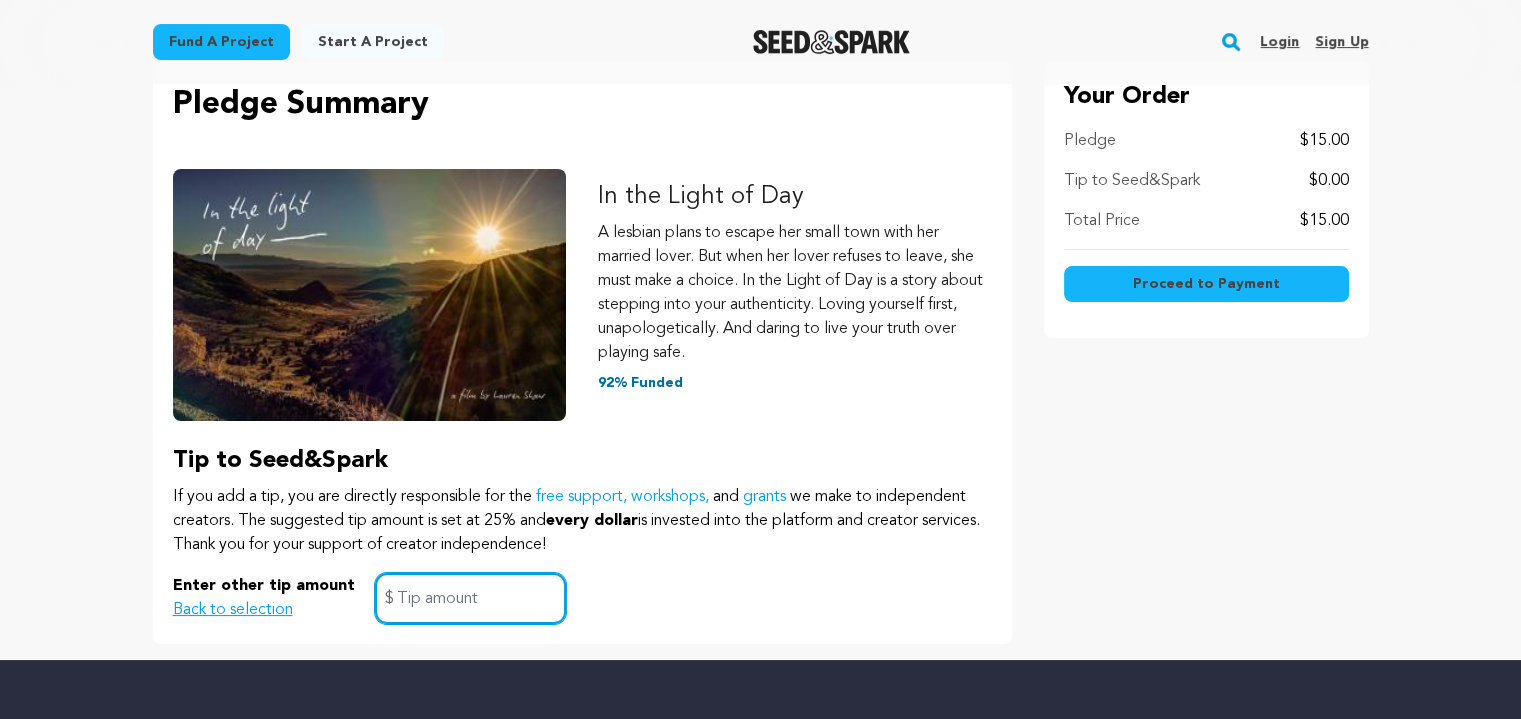 click at bounding box center (470, 598) 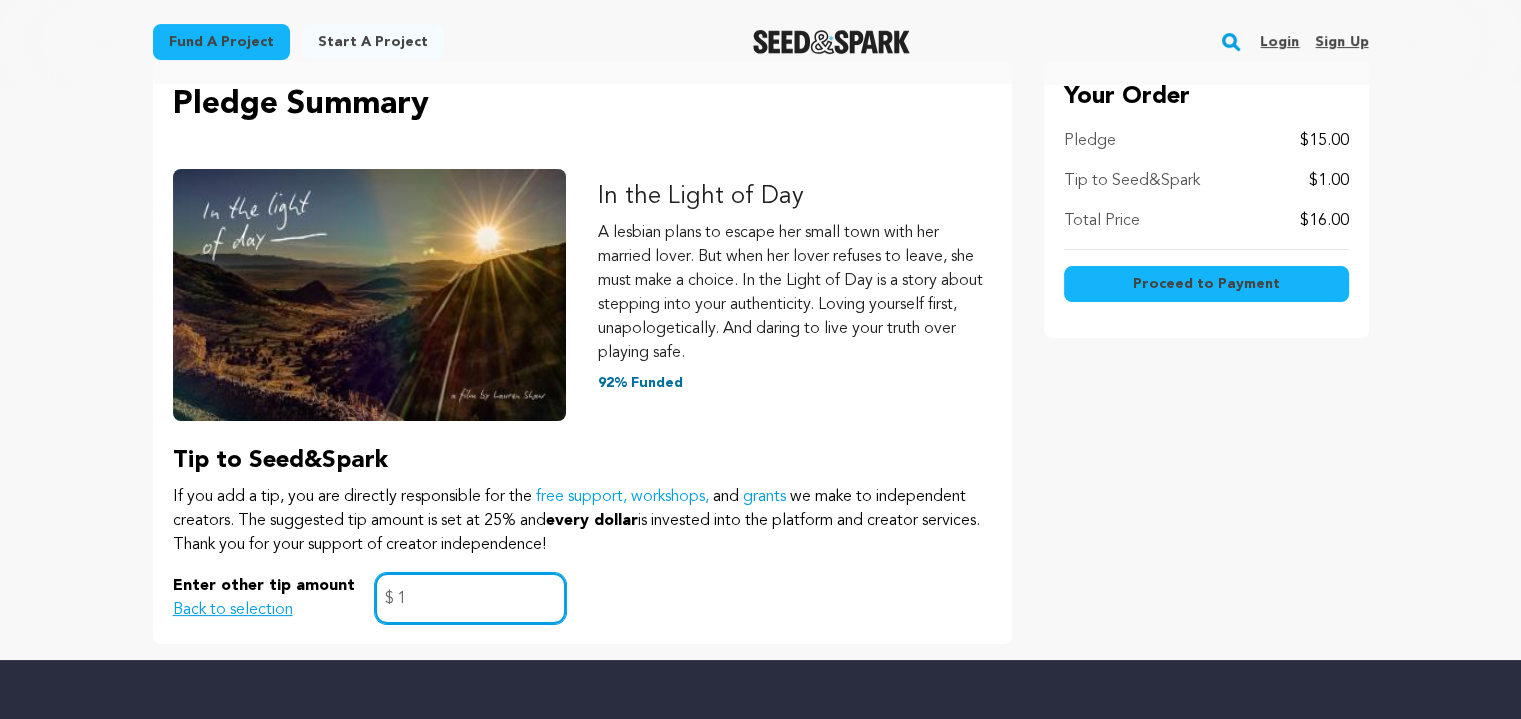 type on "1" 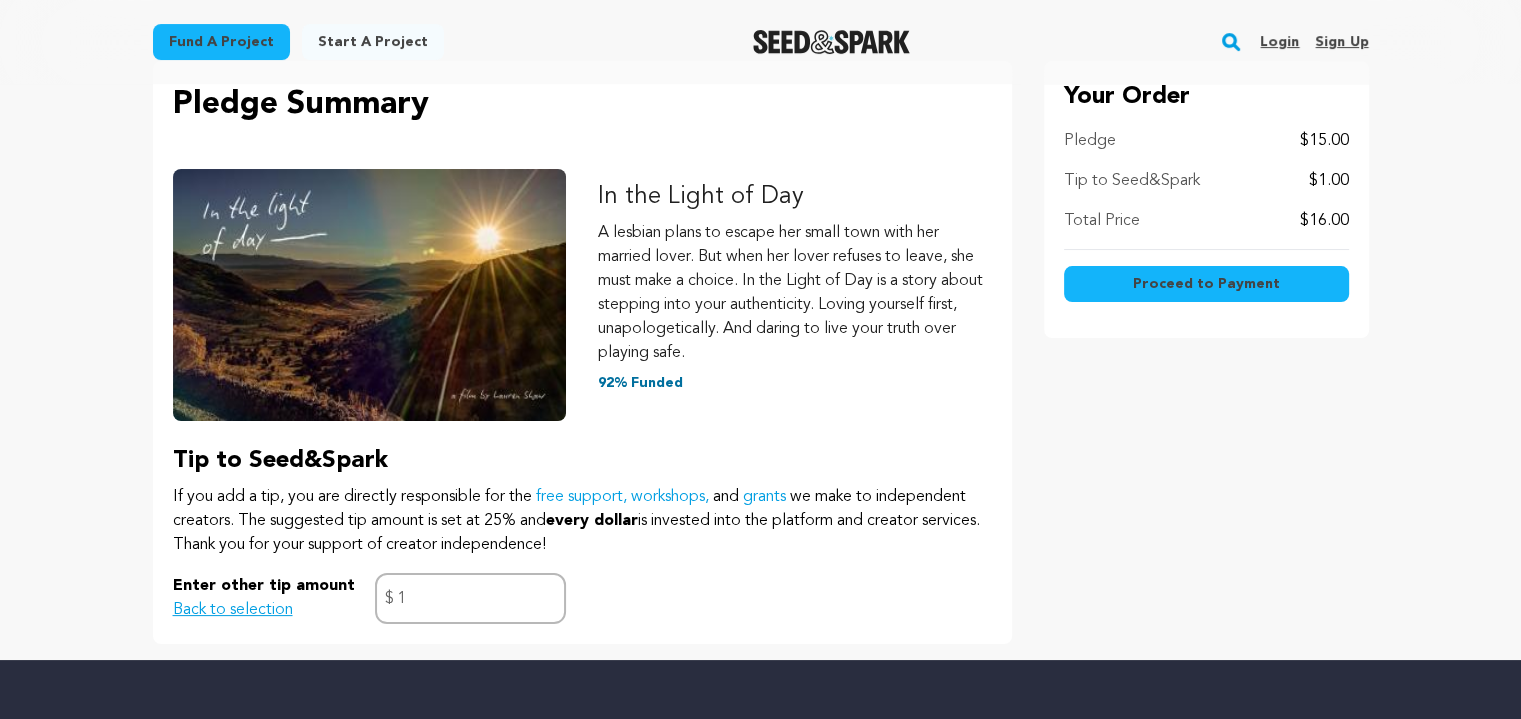click on "Enter other tip amount
Back to selection
1
$" at bounding box center [582, 598] 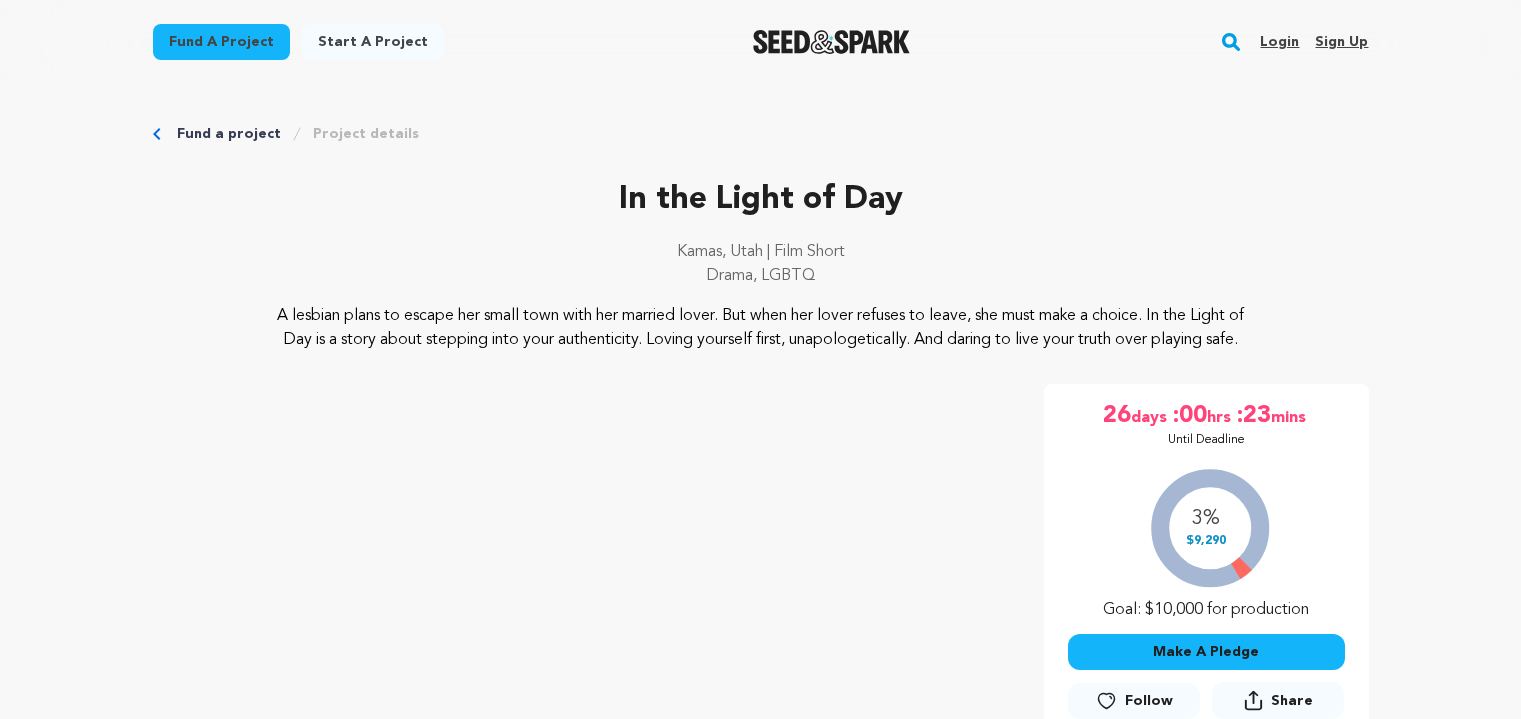scroll, scrollTop: 457, scrollLeft: 0, axis: vertical 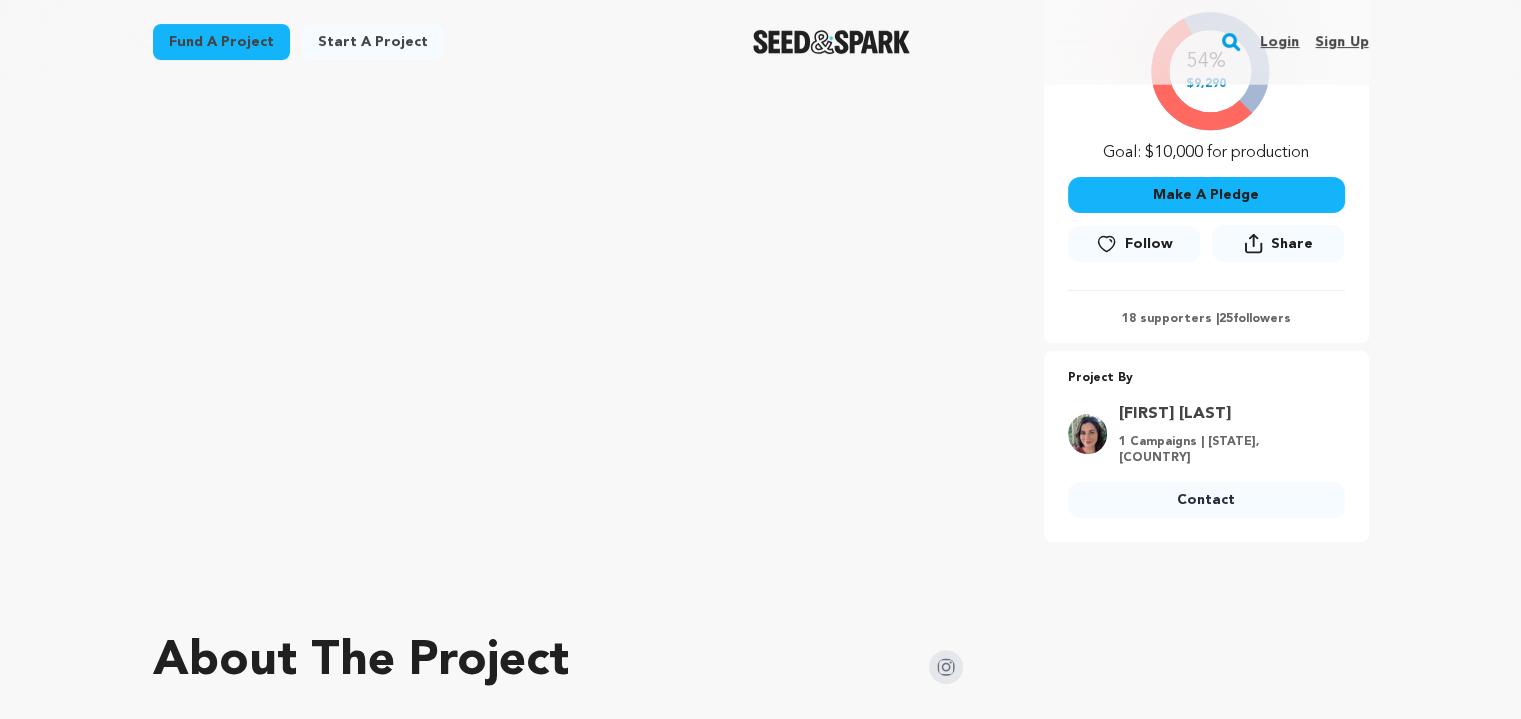 click on "Make A Pledge" at bounding box center [1206, 195] 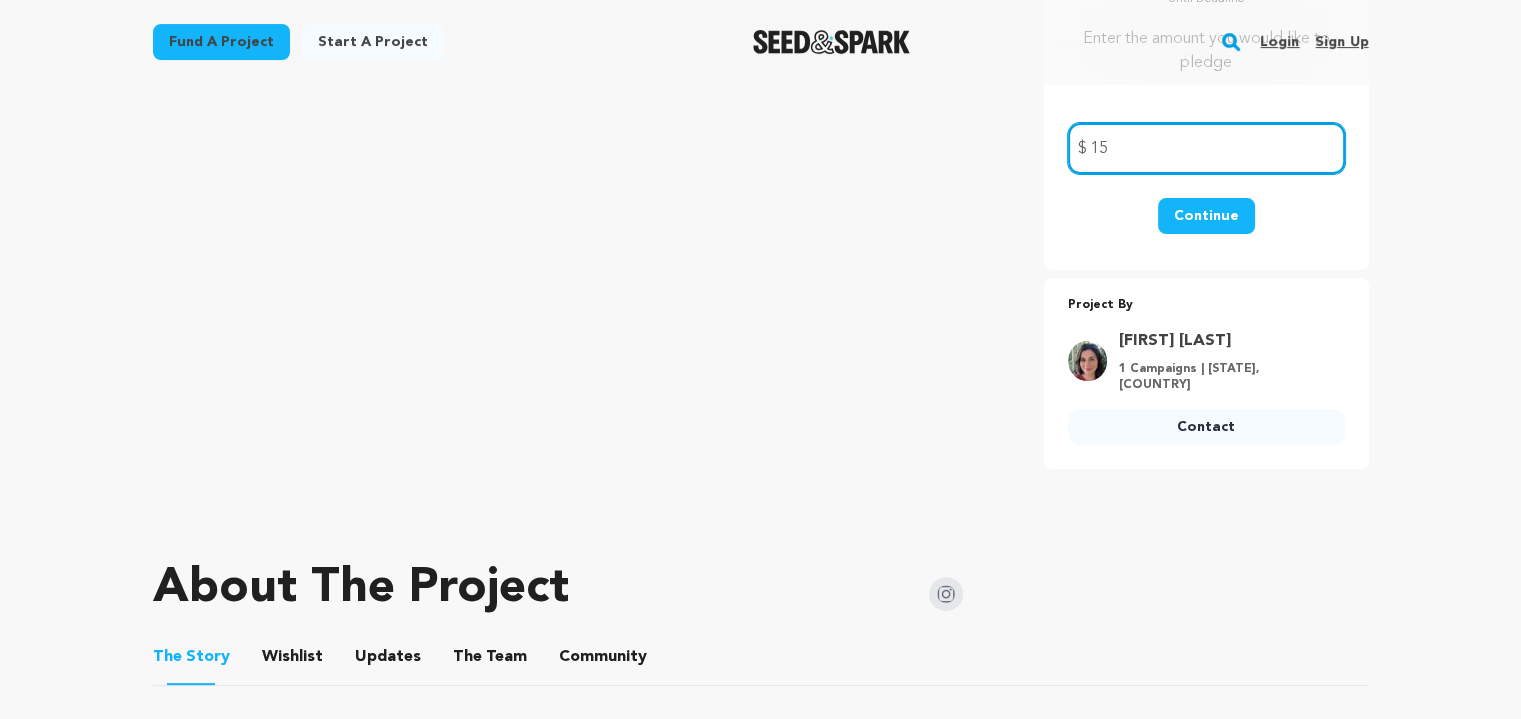 type on "1" 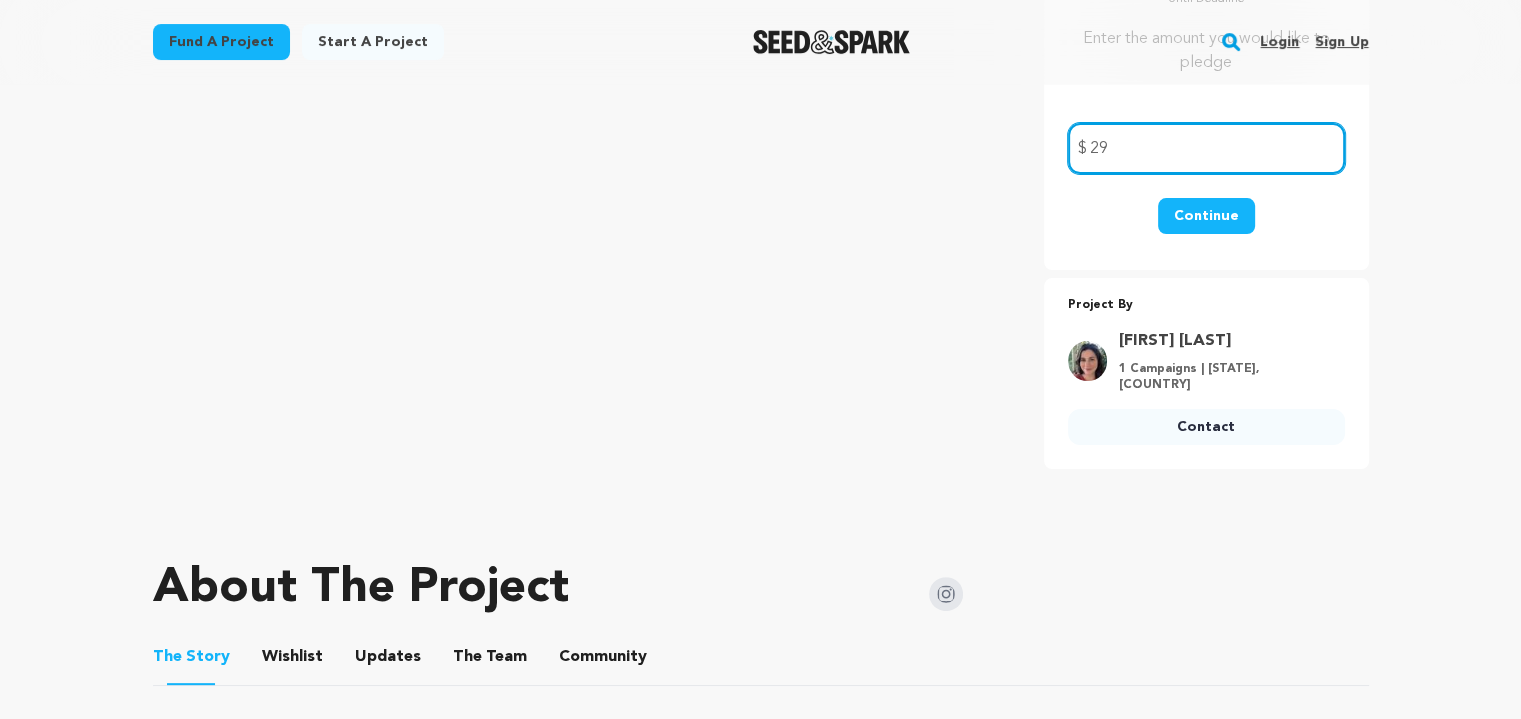 type on "2" 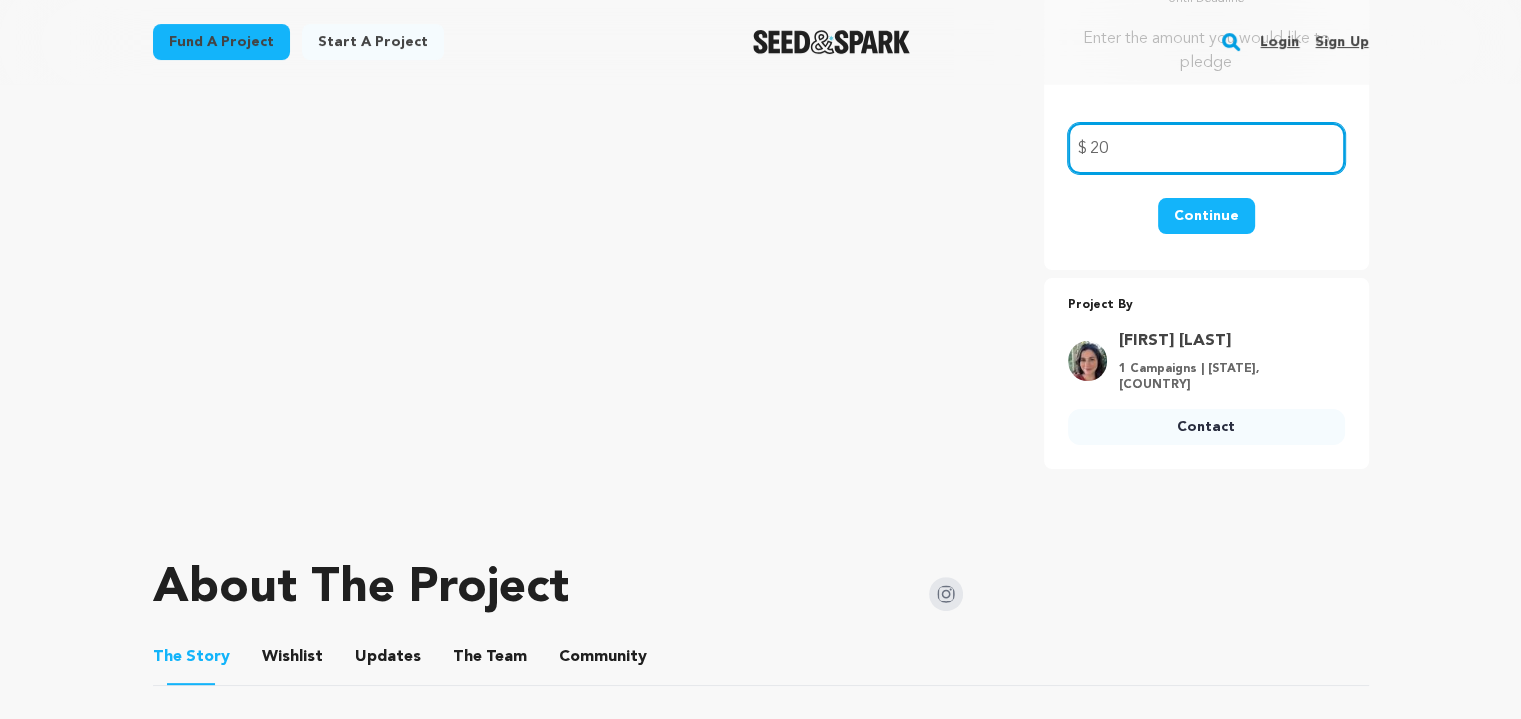 type on "20" 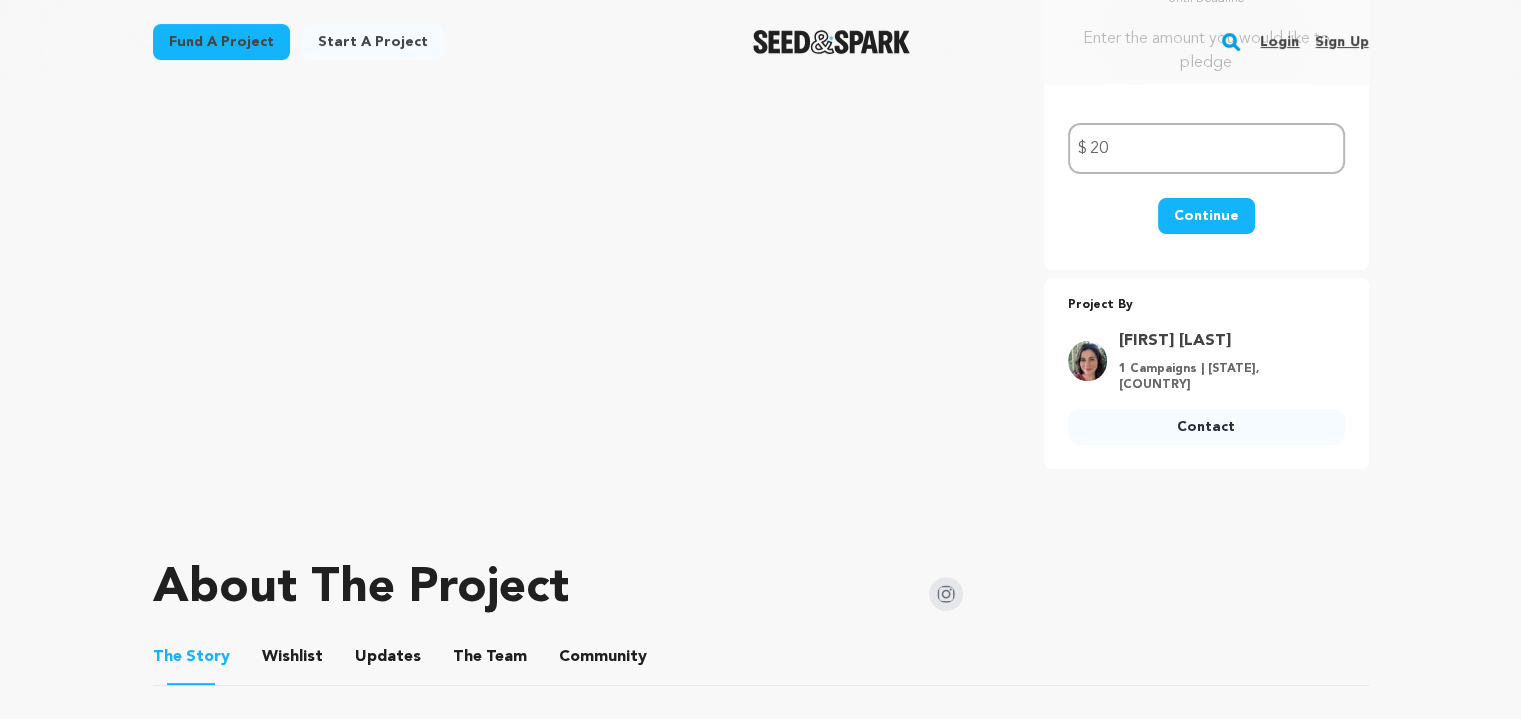 click on "Continue" at bounding box center [1206, 216] 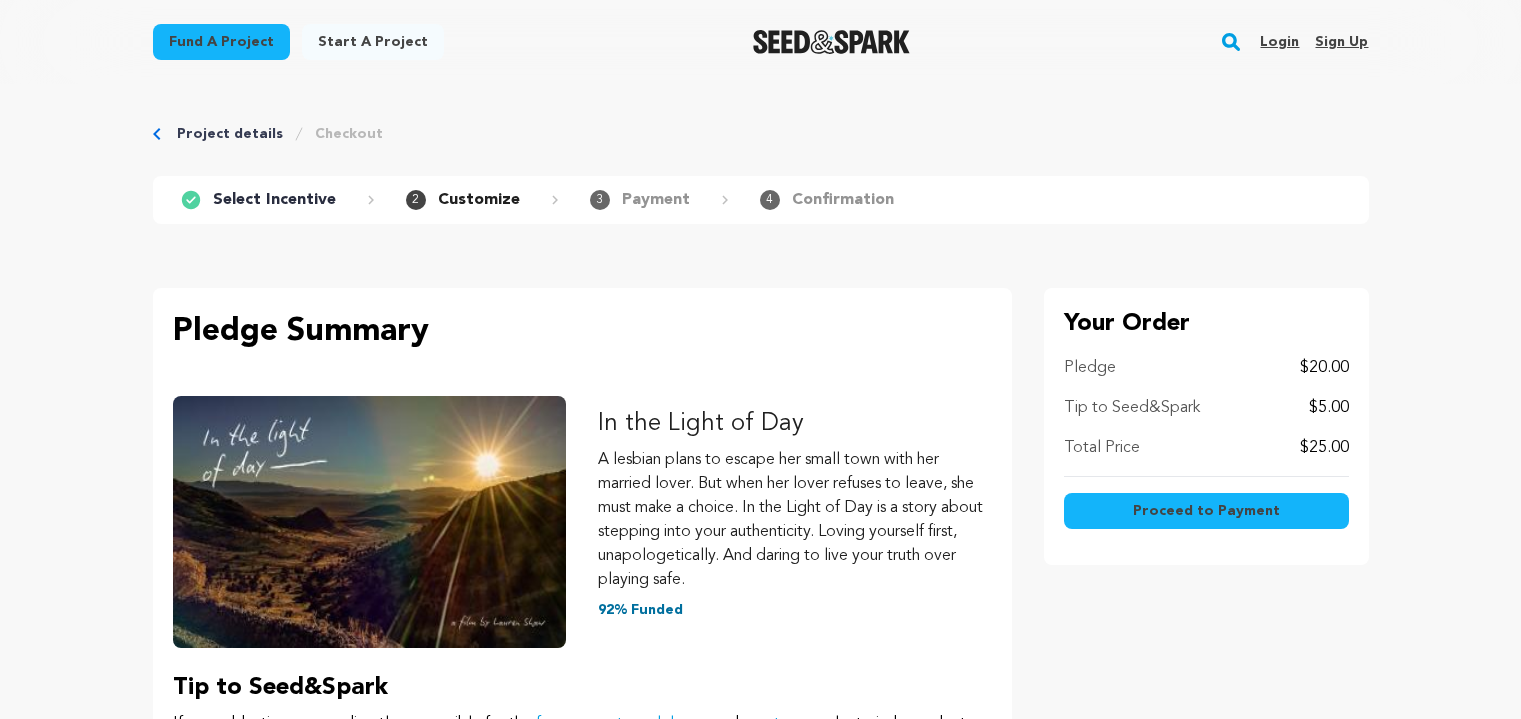 scroll, scrollTop: 0, scrollLeft: 0, axis: both 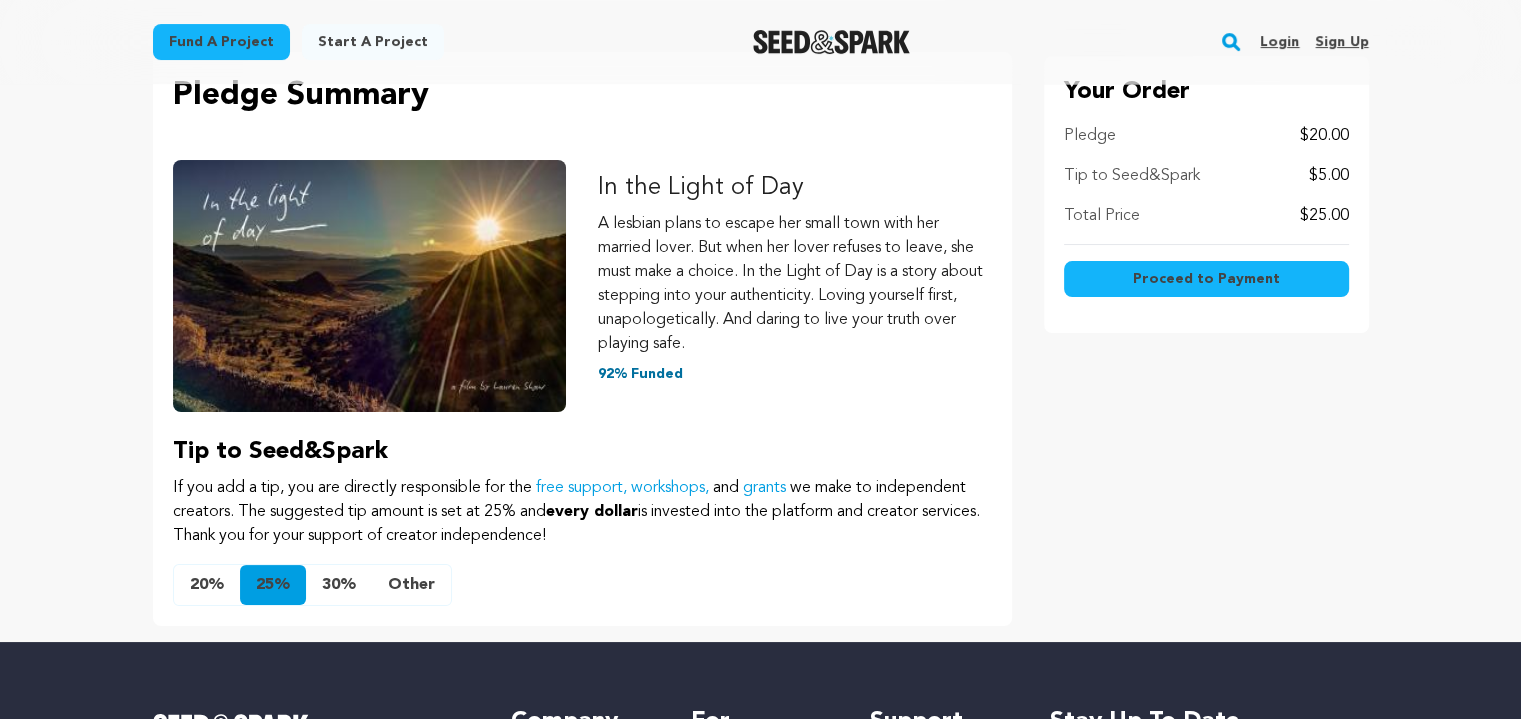 click on "Other" at bounding box center [411, 585] 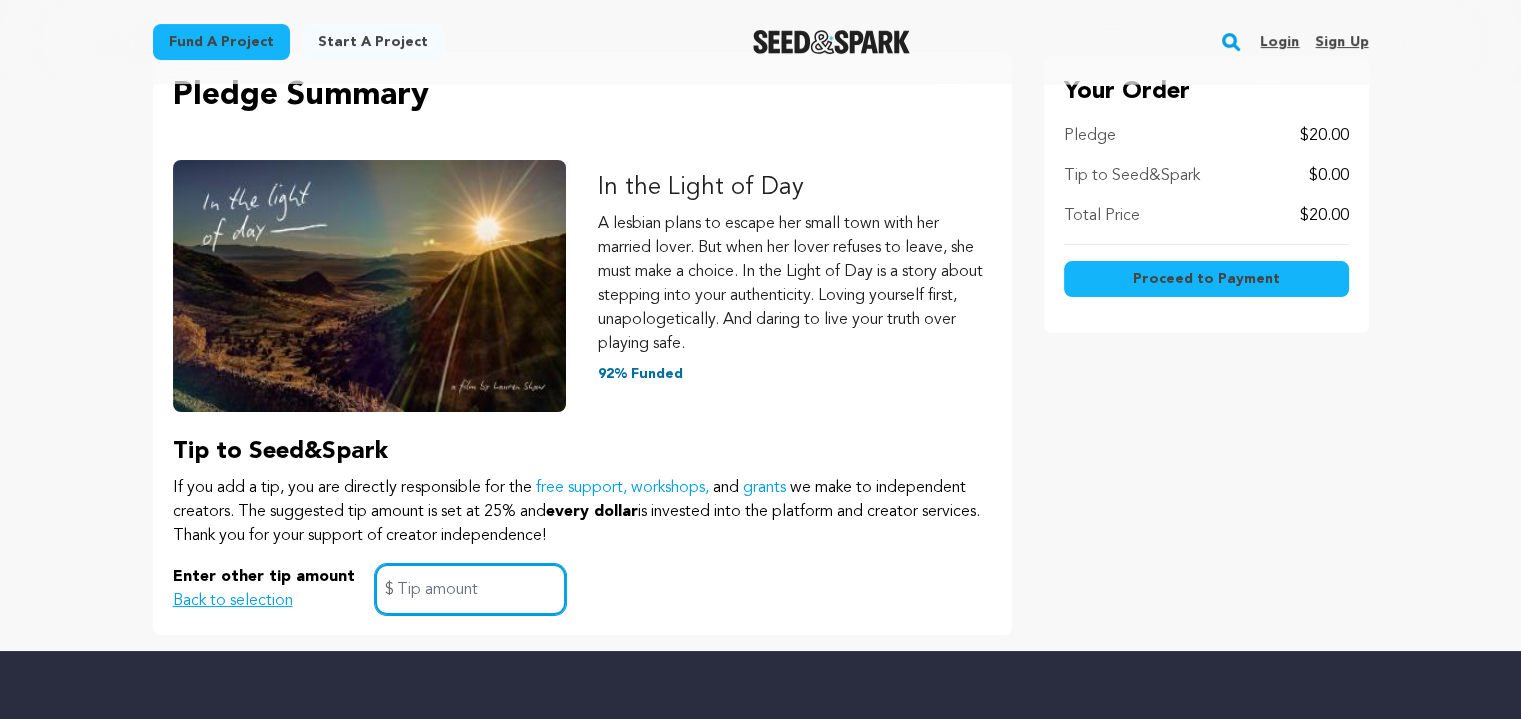 click at bounding box center (470, 589) 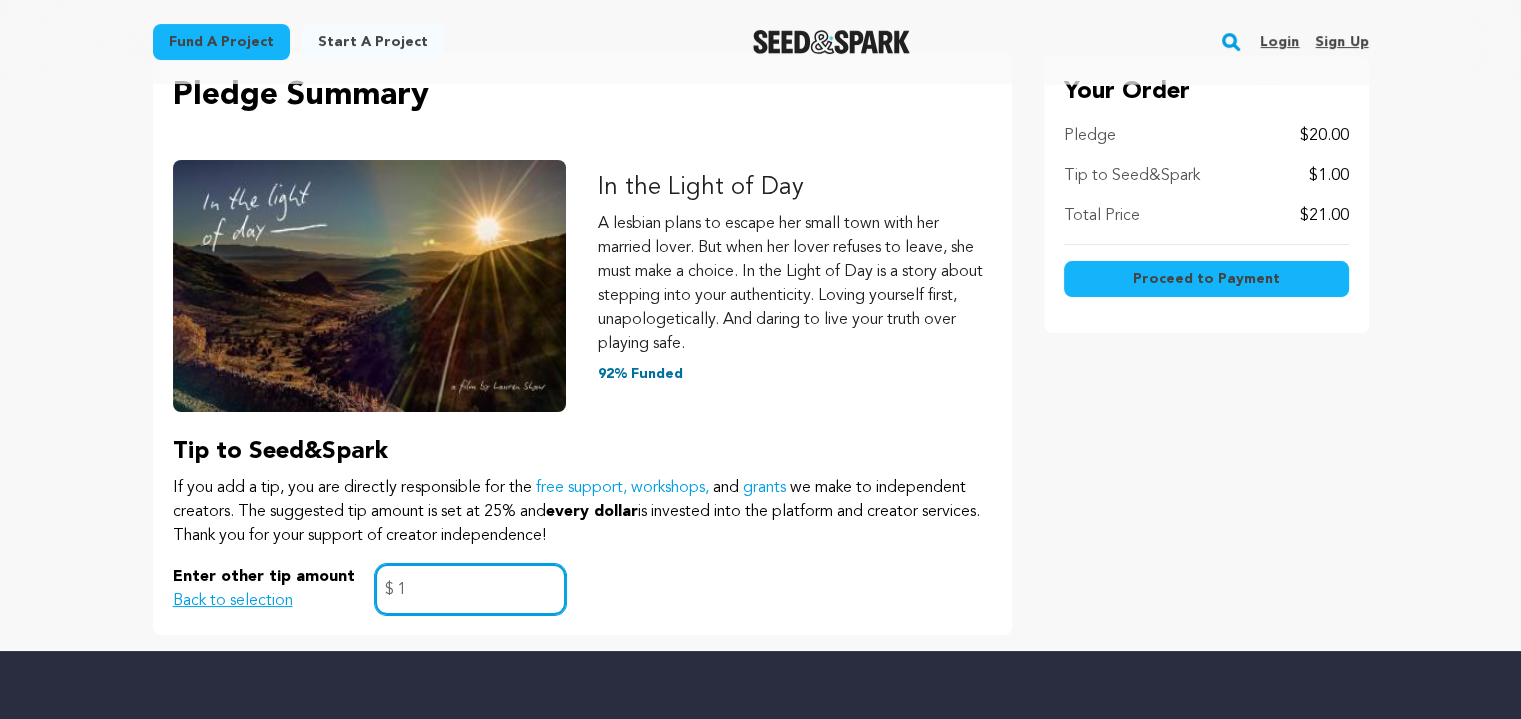 type on "1" 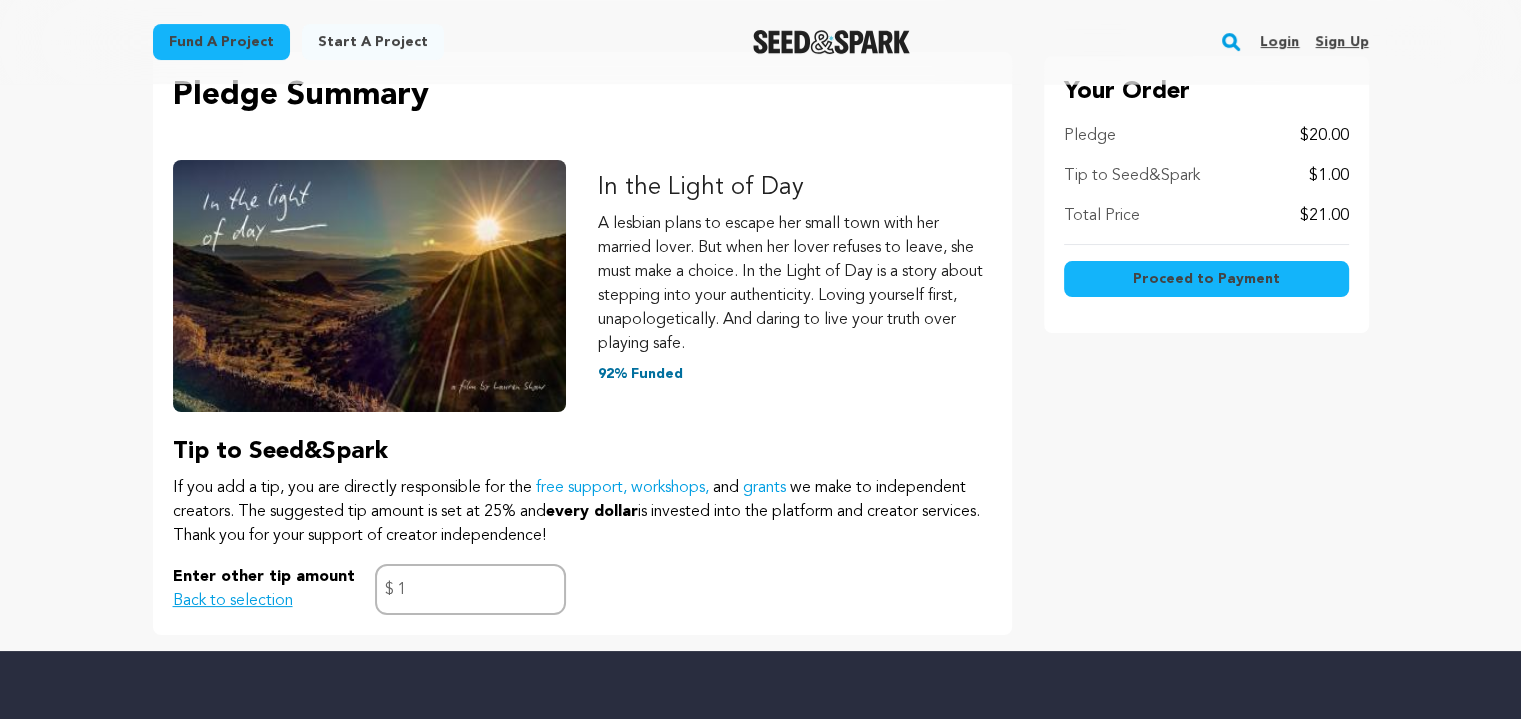 click on "Proceed to Payment" at bounding box center [1206, 279] 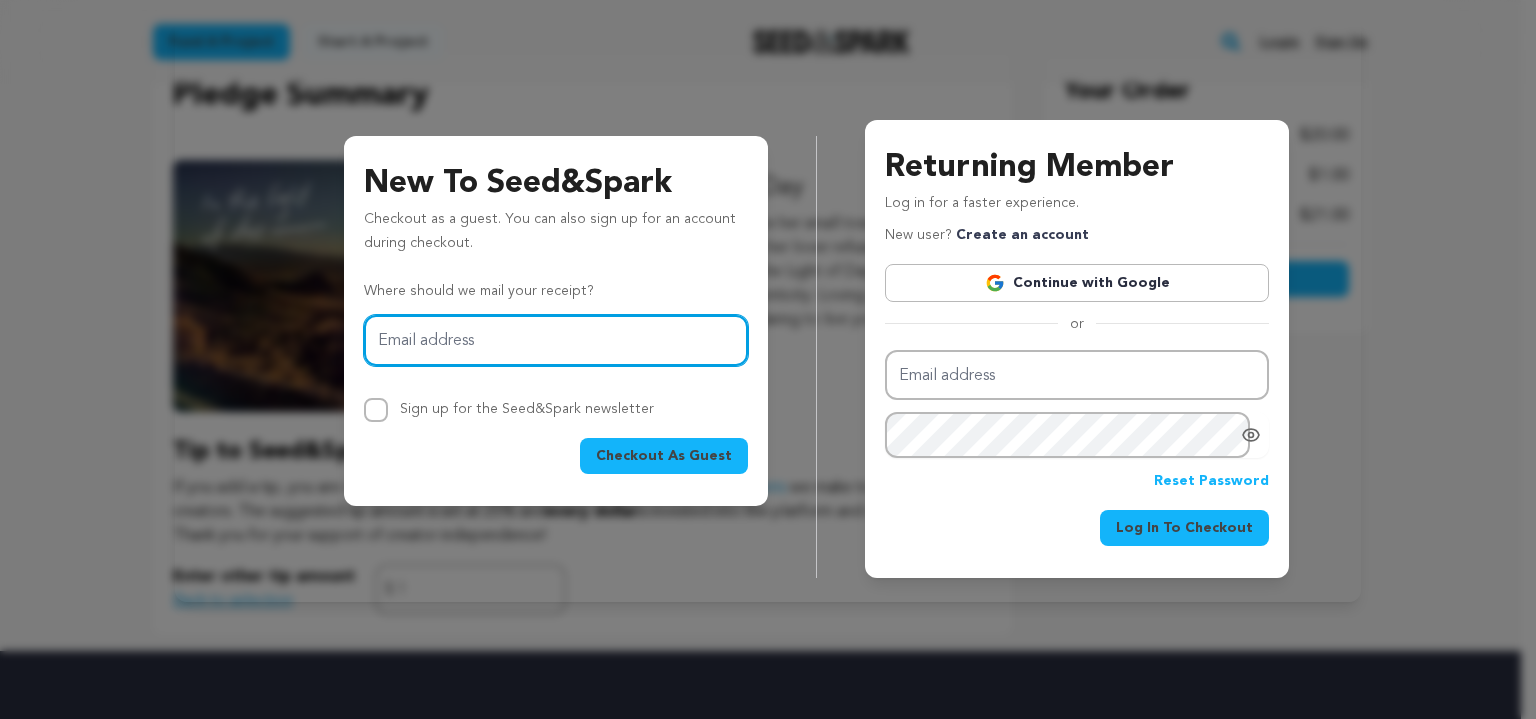 click on "Email address" at bounding box center (556, 340) 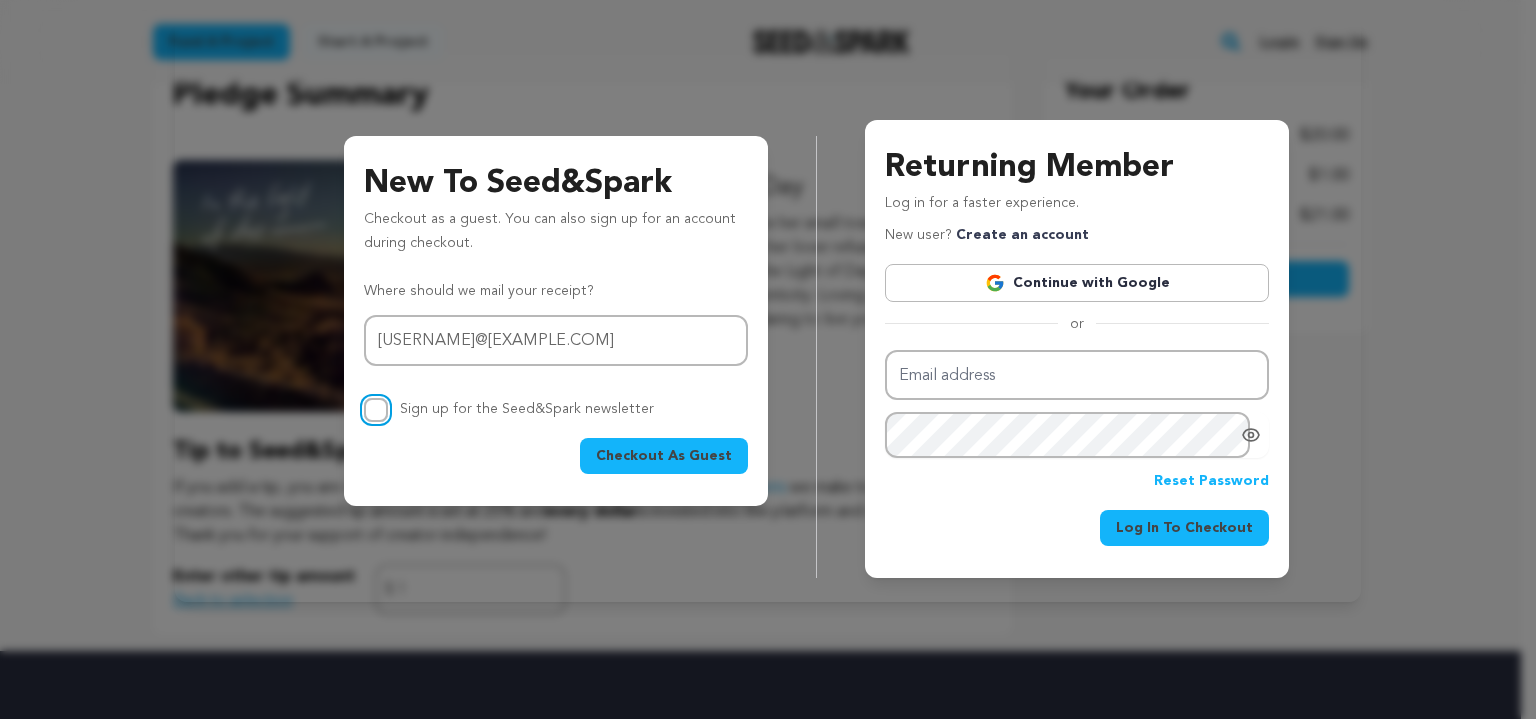 click on "Sign up for the Seed&Spark newsletter" at bounding box center (376, 410) 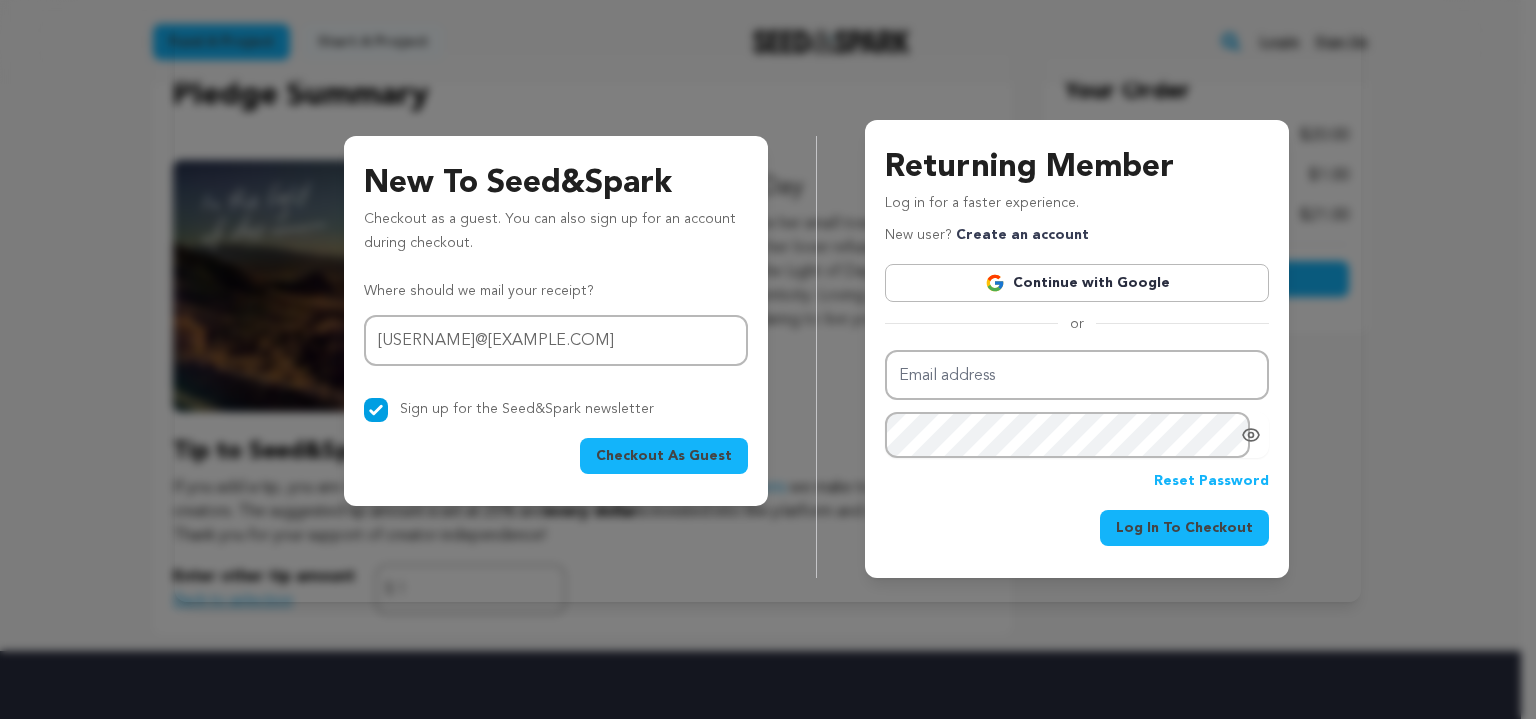 click on "Checkout As Guest" at bounding box center (664, 456) 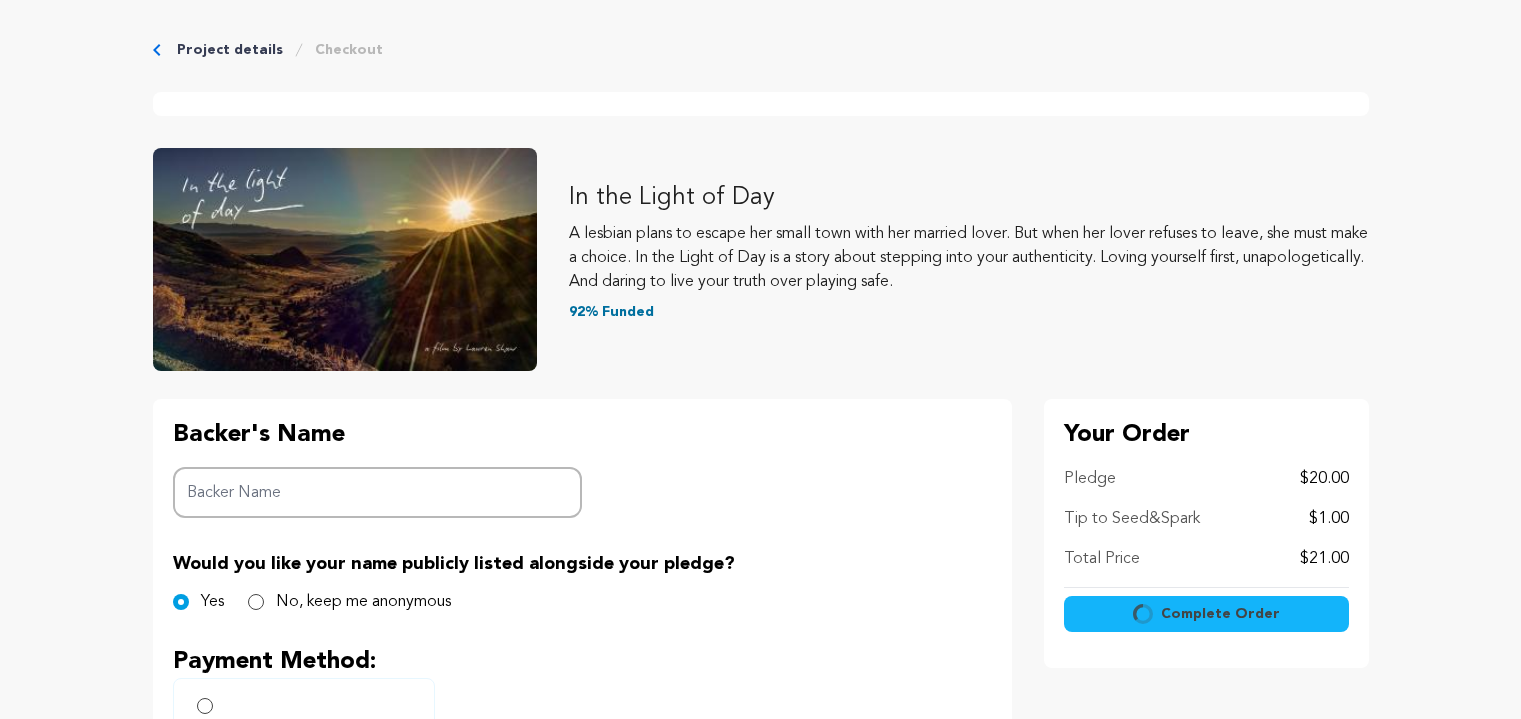 scroll, scrollTop: 0, scrollLeft: 0, axis: both 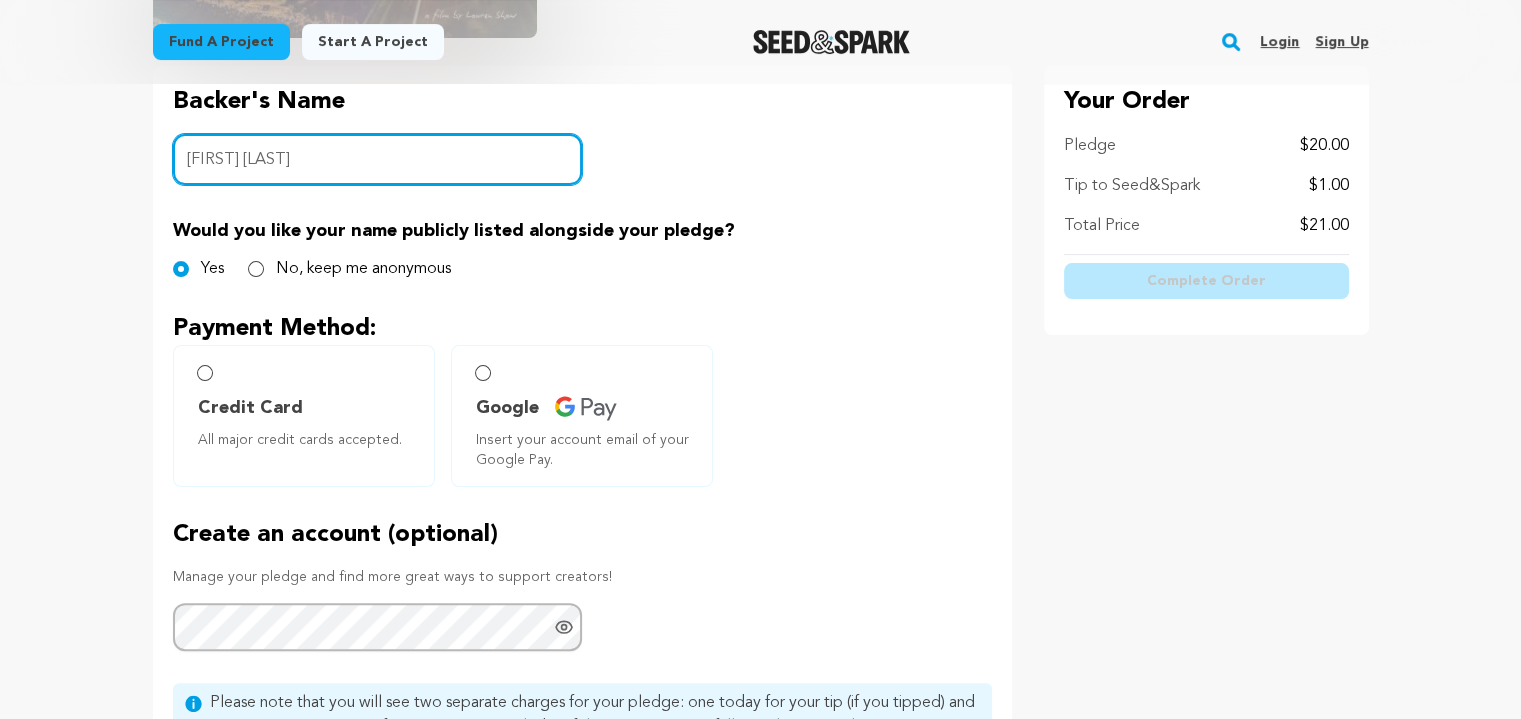 type on "Laurie Klugman" 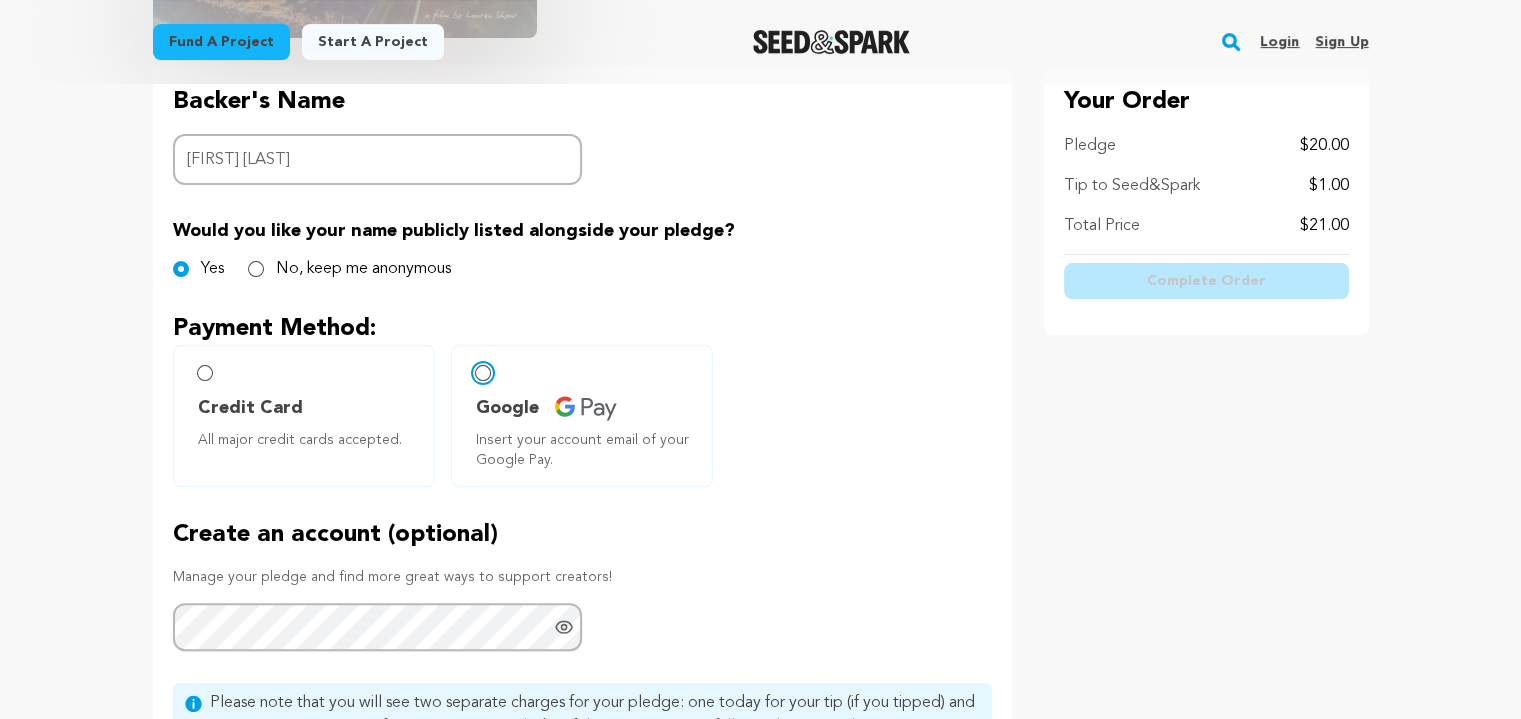 click on "Google
Insert your account email of your Google Pay." at bounding box center [483, 373] 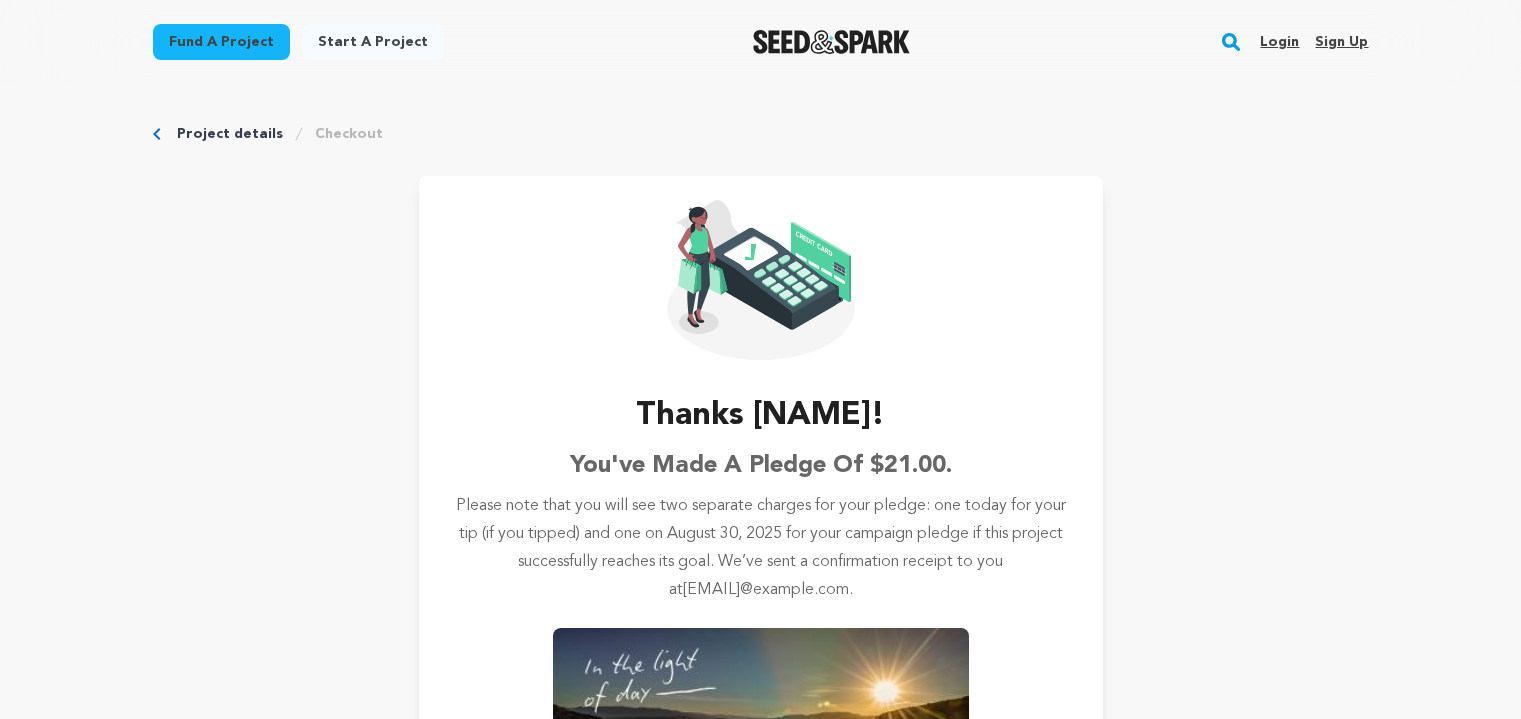 scroll, scrollTop: 0, scrollLeft: 0, axis: both 